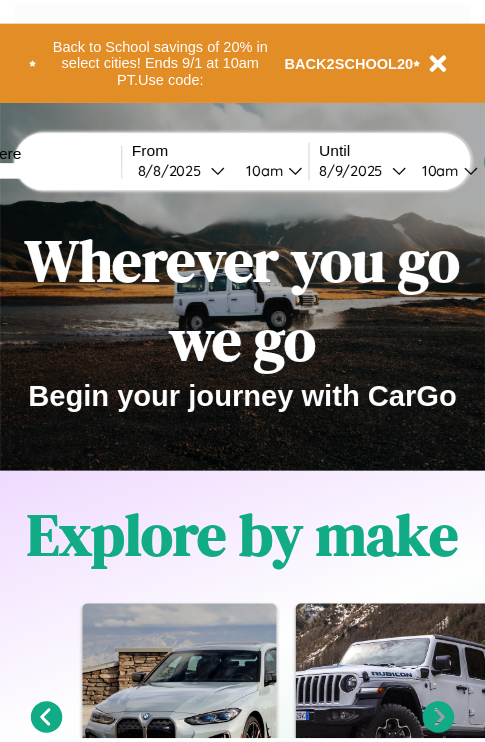 scroll, scrollTop: 0, scrollLeft: 0, axis: both 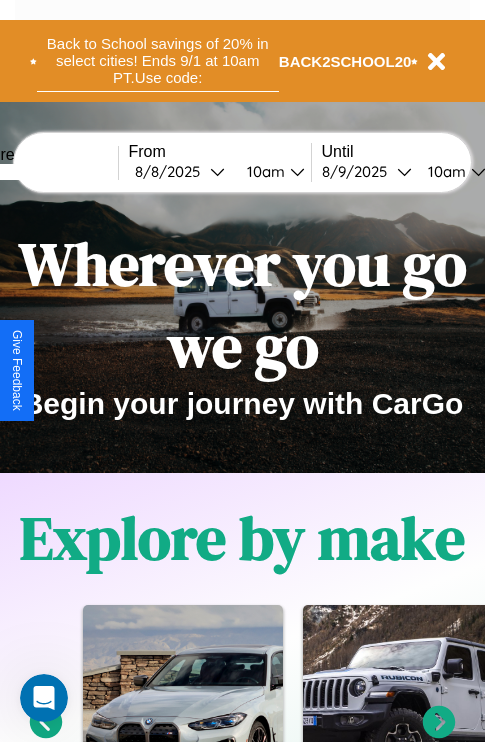 click on "Back to School savings of 20% in select cities! Ends 9/1 at 10am PT.  Use code:" at bounding box center [158, 61] 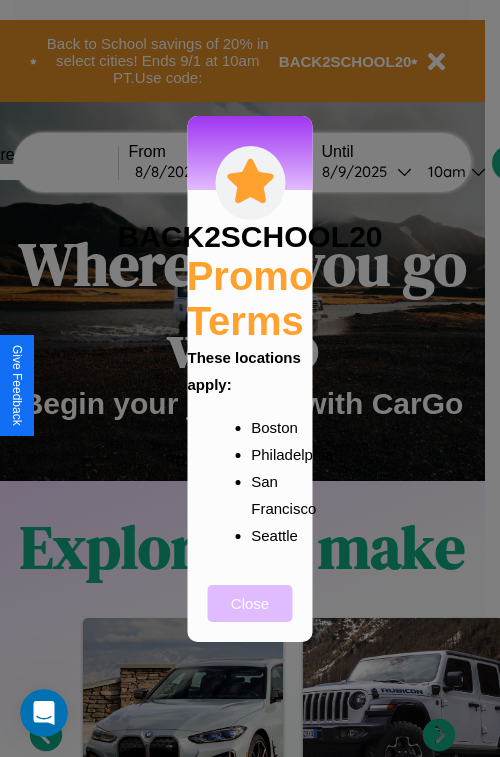 click on "Close" at bounding box center (250, 603) 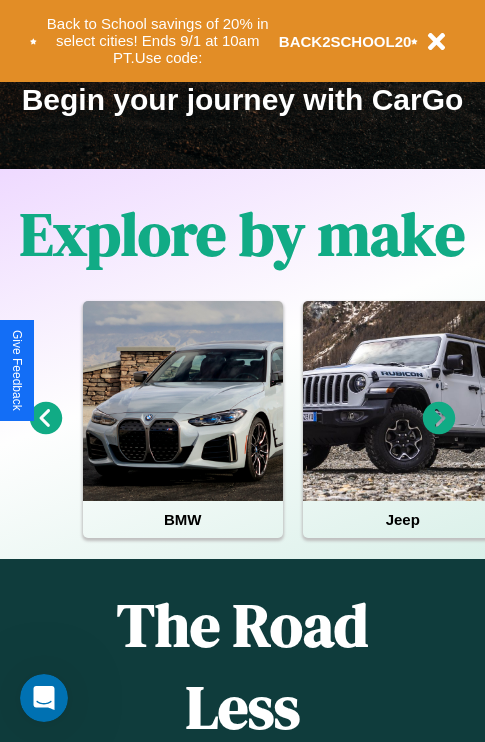 scroll, scrollTop: 308, scrollLeft: 0, axis: vertical 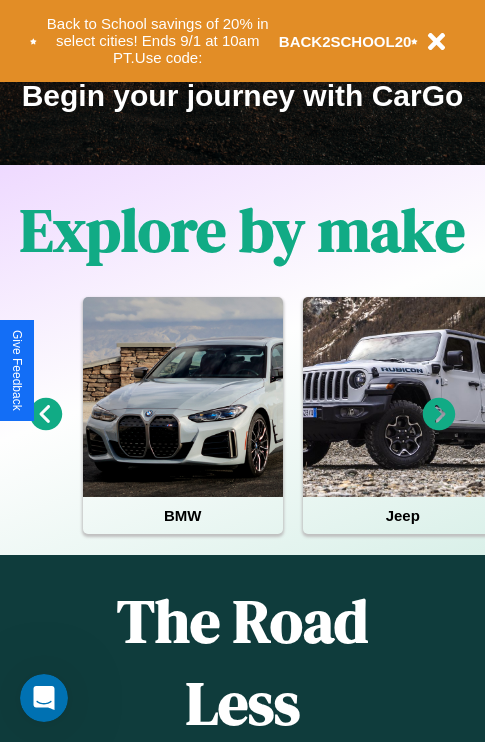 click 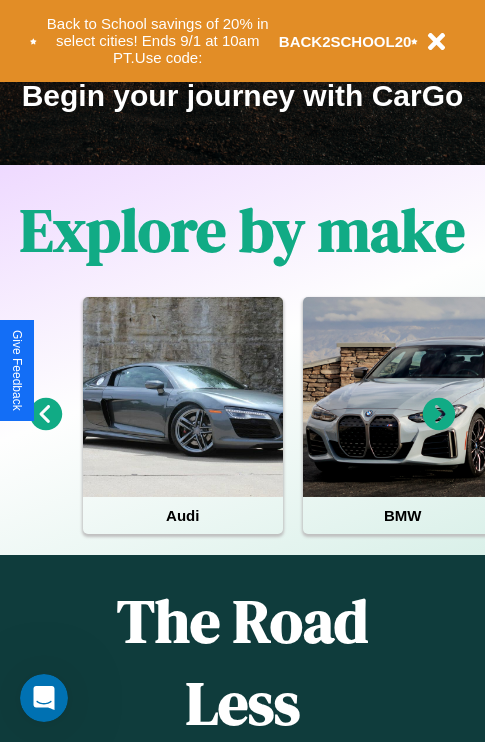 click 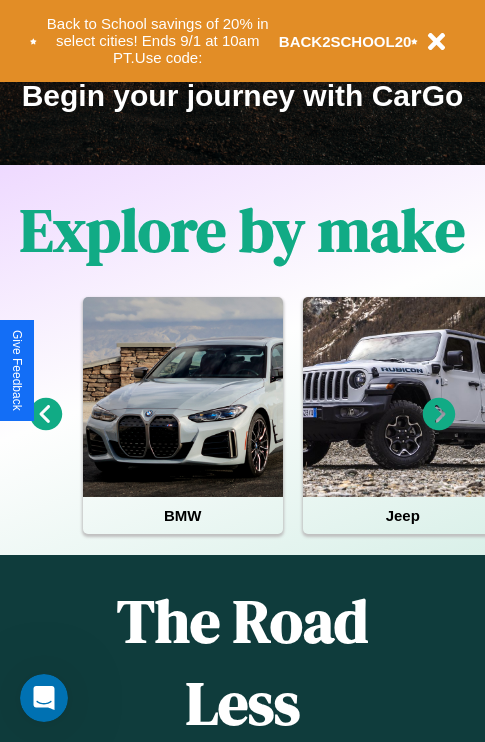 click 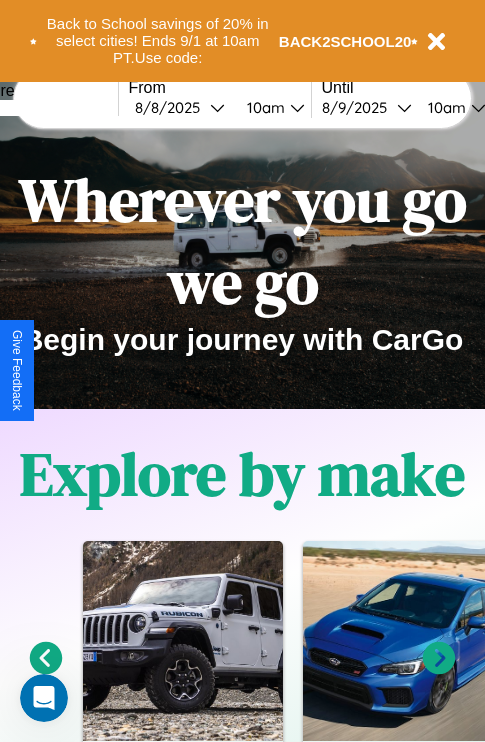 scroll, scrollTop: 0, scrollLeft: 0, axis: both 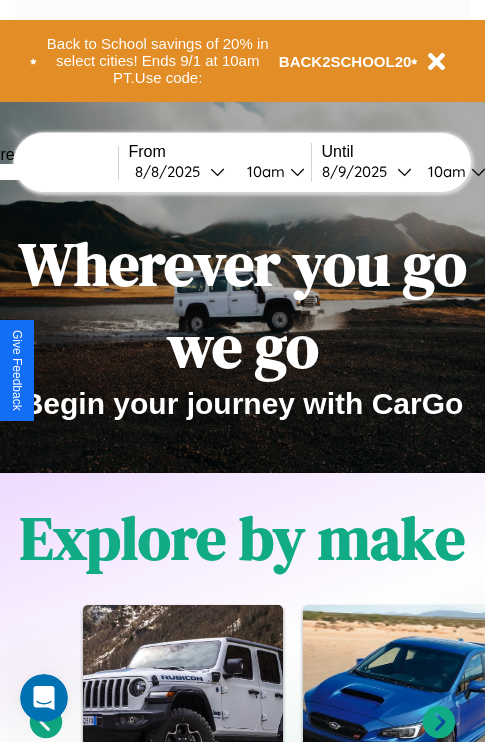 click at bounding box center (43, 172) 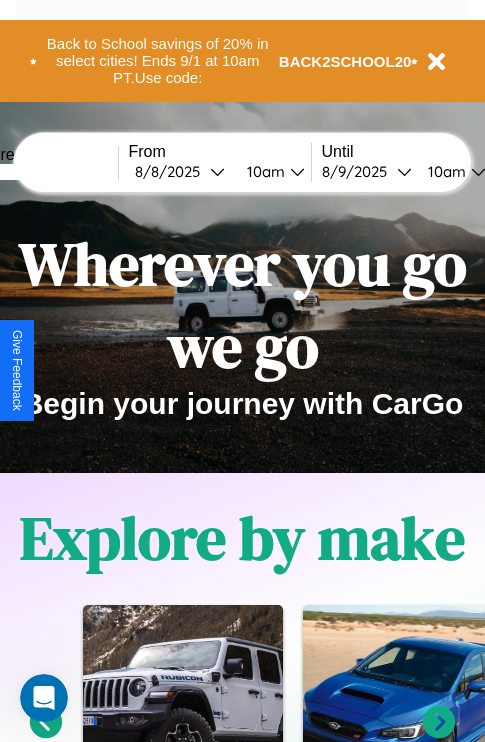 type on "****" 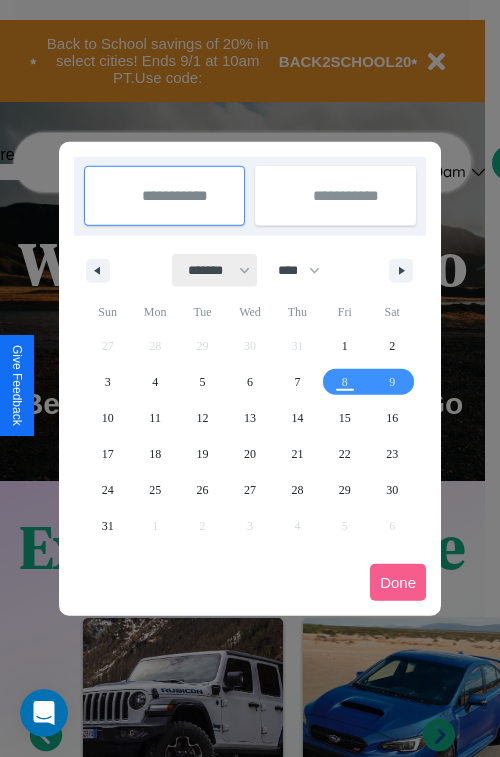 click on "******* ******** ***** ***** *** **** **** ****** ********* ******* ******** ********" at bounding box center [215, 270] 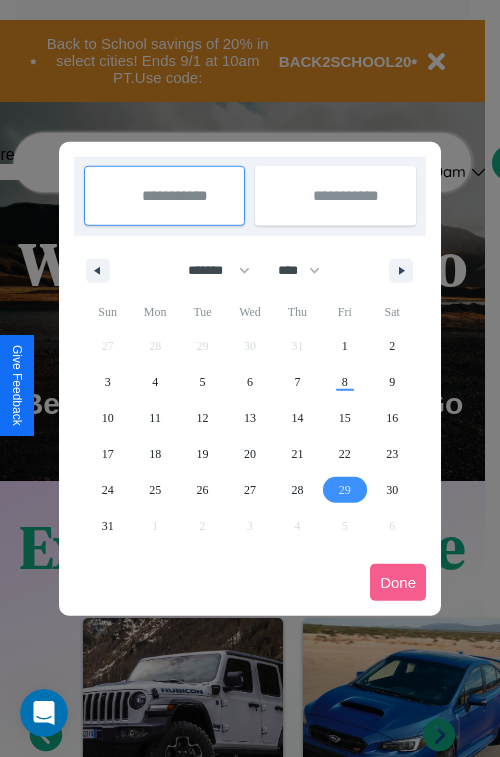 click on "29" at bounding box center [345, 490] 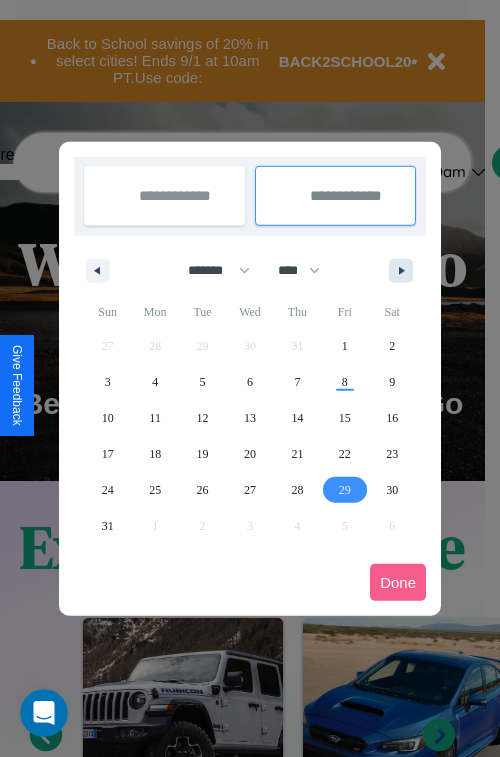 click at bounding box center [405, 271] 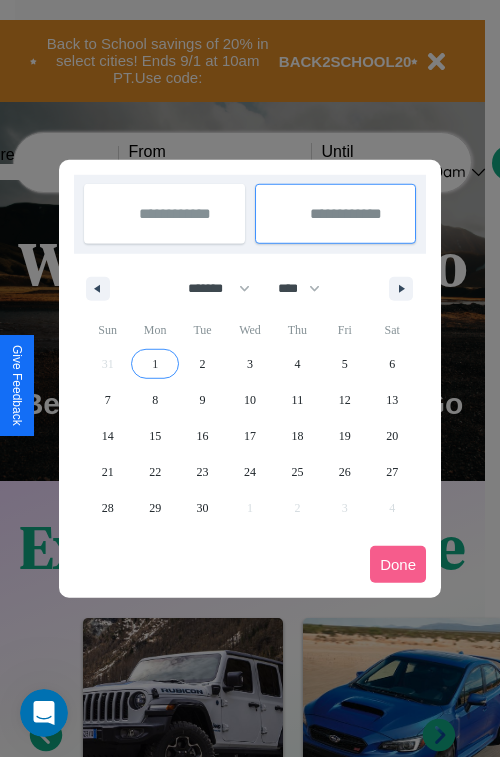 click on "1" at bounding box center (155, 364) 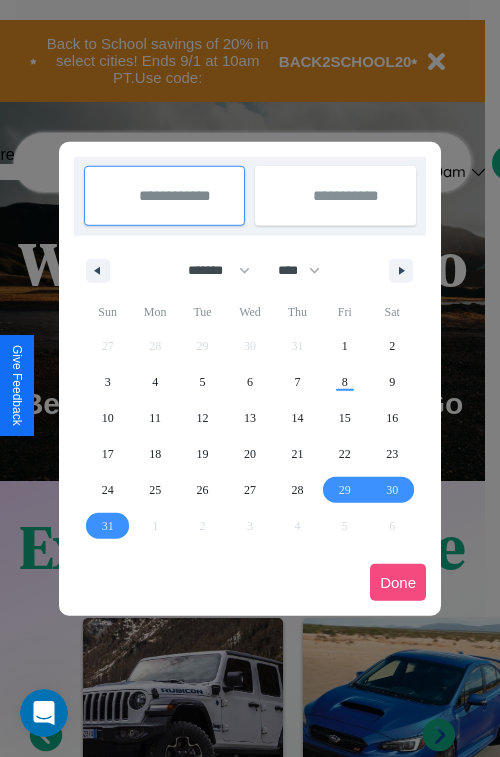 click on "Done" at bounding box center (398, 582) 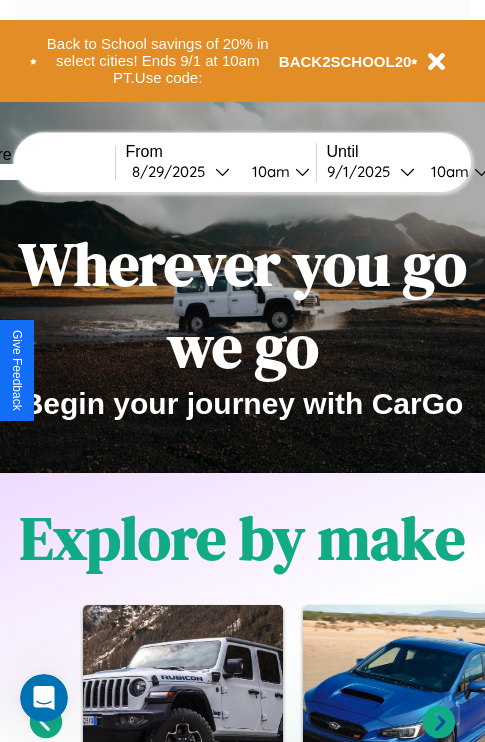 click on "10am" at bounding box center (268, 171) 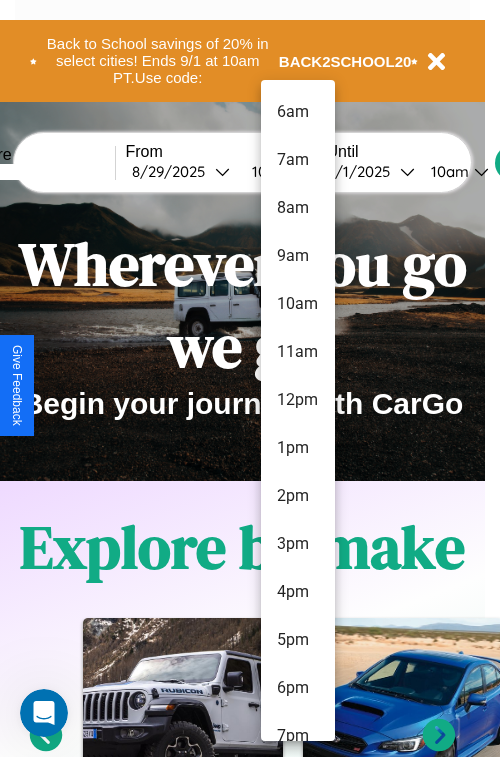 click on "1pm" at bounding box center [298, 448] 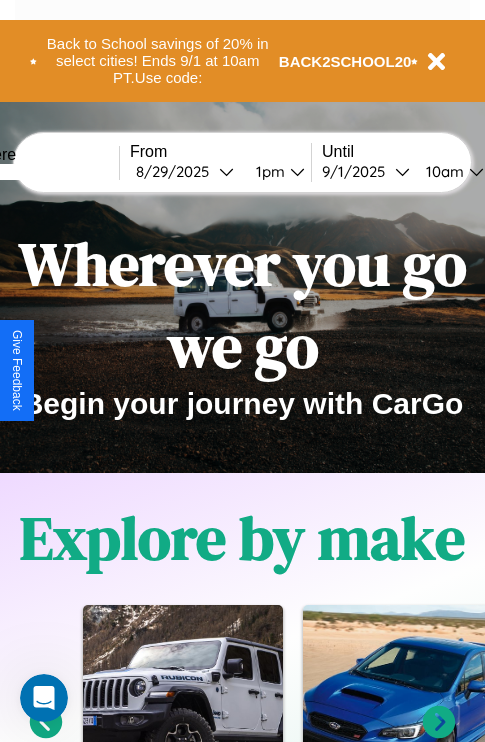click on "10am" at bounding box center [442, 171] 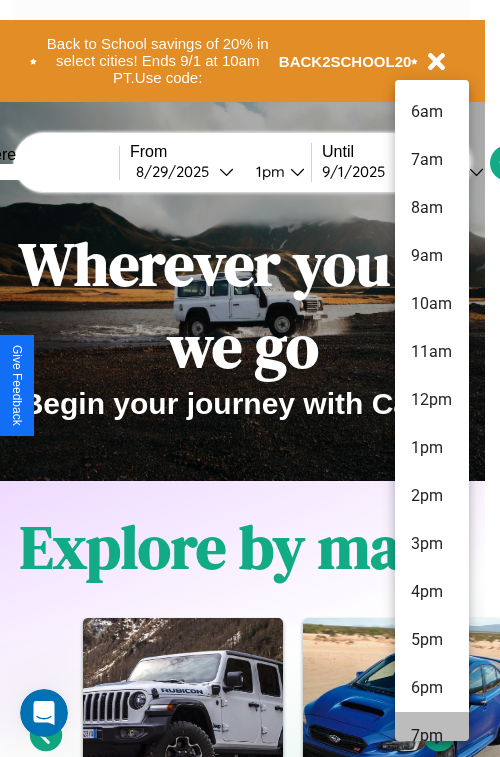 click on "7pm" at bounding box center (432, 736) 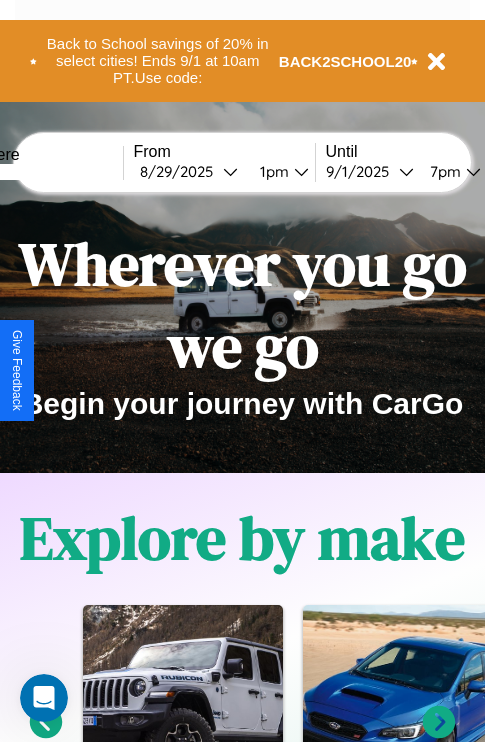 scroll, scrollTop: 0, scrollLeft: 64, axis: horizontal 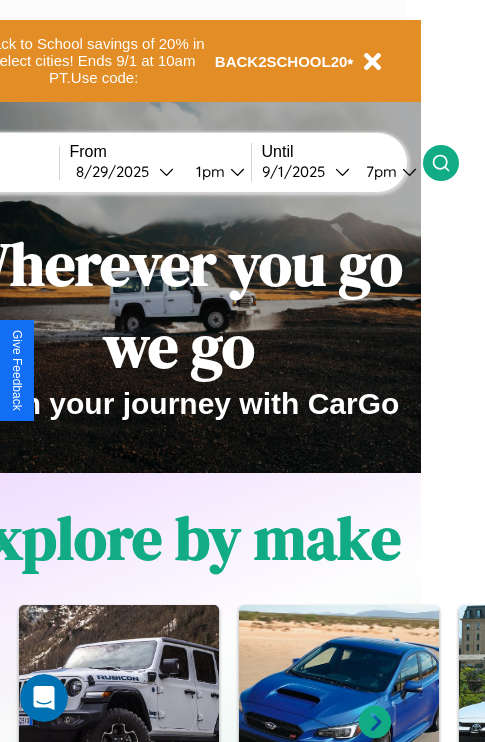 click 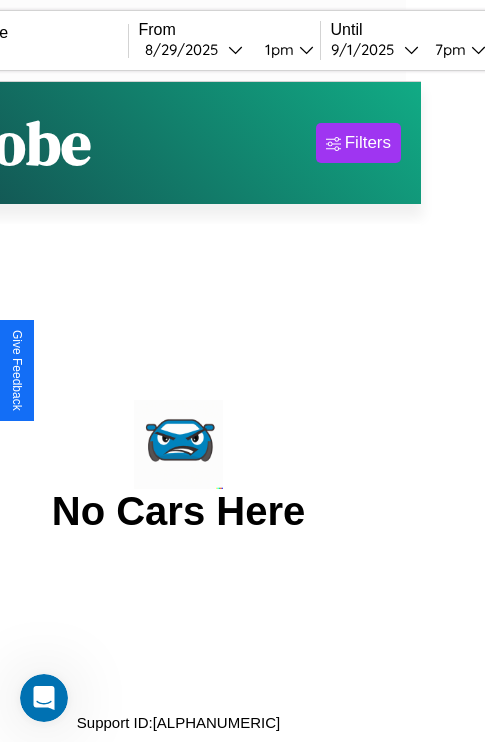 scroll, scrollTop: 0, scrollLeft: 0, axis: both 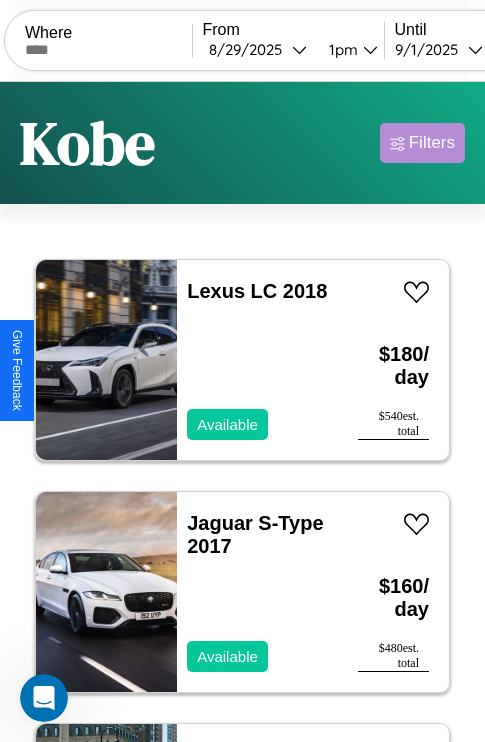 click on "Filters" at bounding box center (432, 143) 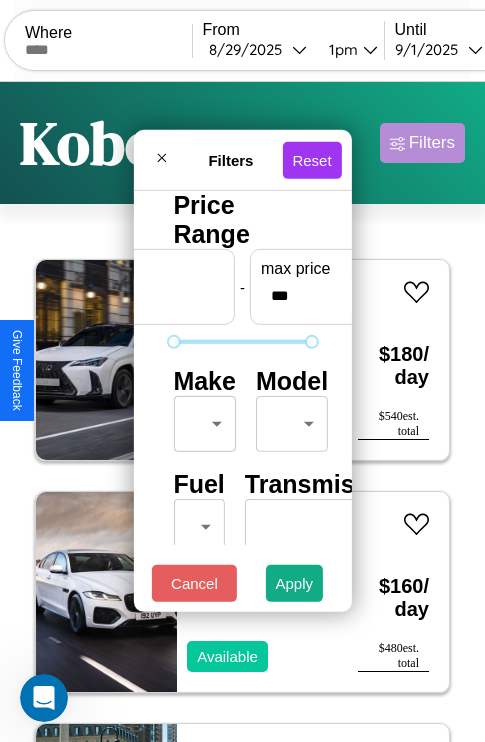 scroll, scrollTop: 651, scrollLeft: 0, axis: vertical 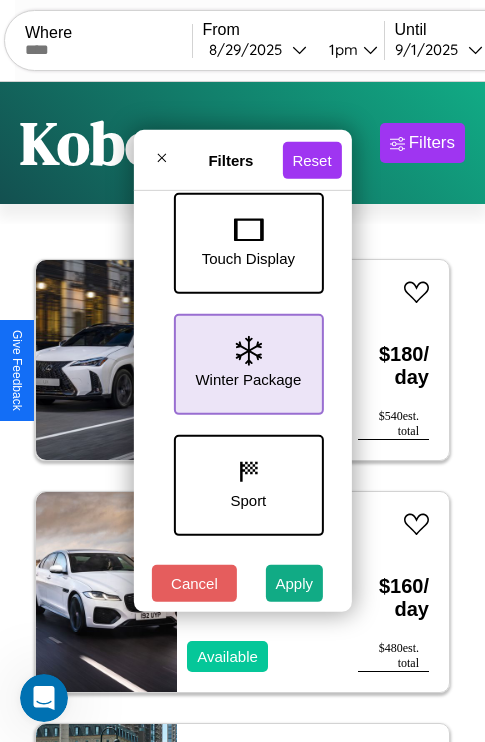 click 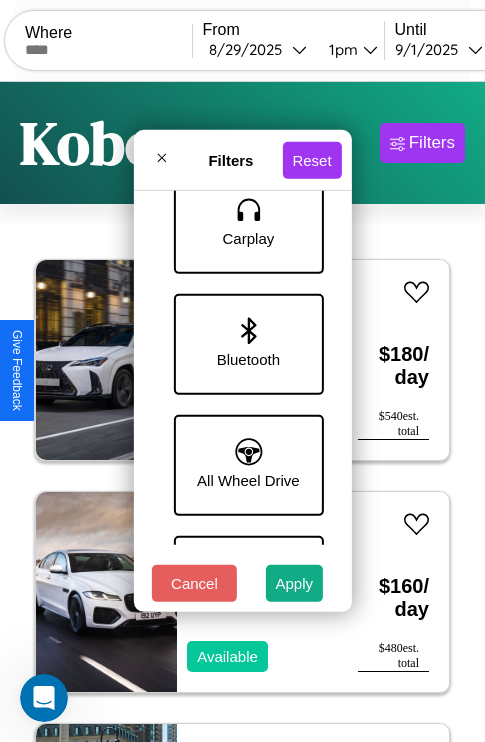 scroll, scrollTop: 1374, scrollLeft: 0, axis: vertical 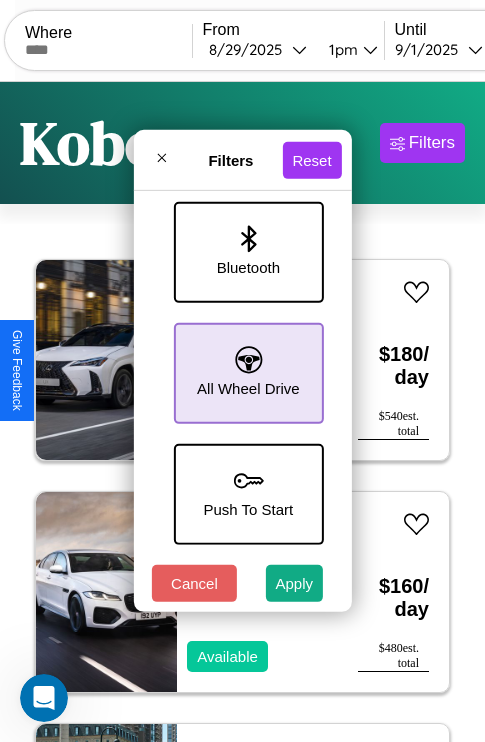click 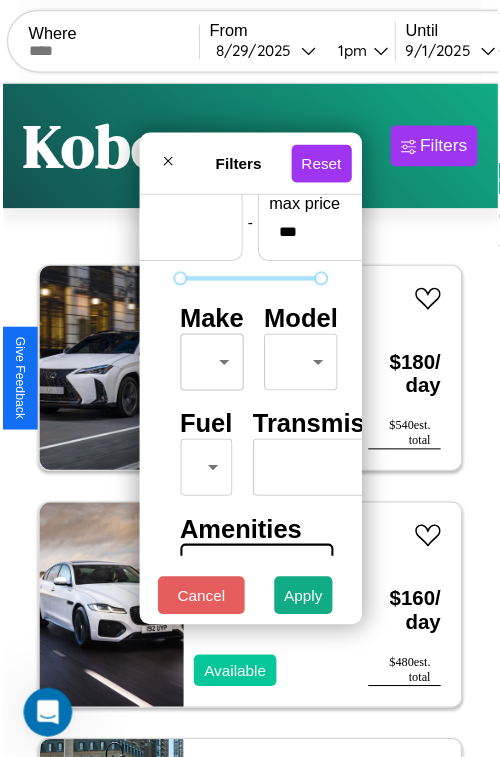 scroll, scrollTop: 59, scrollLeft: 0, axis: vertical 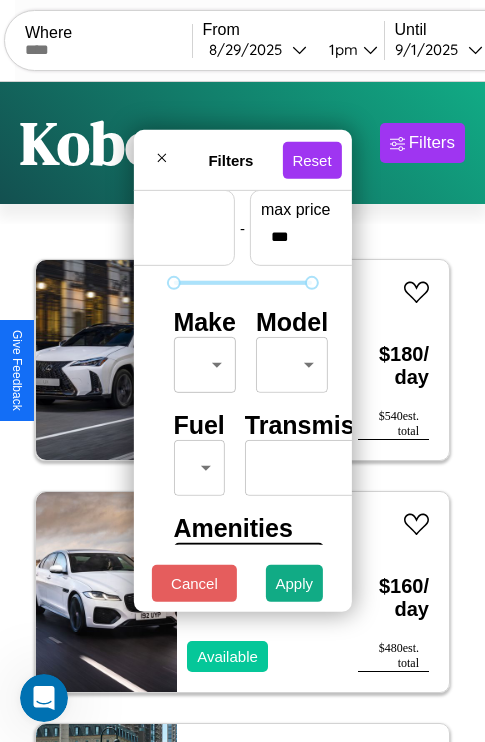 click on "CarGo Where From [DATE] / [DATE] / [YEAR] [TIME] Until [DATE] / [DATE] / [YEAR] [TIME] Become a Host Login Sign Up Kobe Filters 133 cars in this area These cars can be picked up in this city. Lexus LC 2018 Available $ 180 / day $ 540 est. total Jaguar S-Type 2017 Available $ 160 / day $ 480 est. total Toyota Corolla Cross 2019 Available $ 80 / day $ 240 est. total Lincoln Mark LT 2014 Unavailable $ 120 / day $ 360 est. total Mazda RX-7 2024 Available $ 190 / day $ 570 est. total Lincoln MKZ 2020 Available $ 130 / day $ 390 est. total Honda TRX450ER (SportTrax 450) 2014 Available $ 70 / day $ 210 est. total Acura RSX 2019 Unavailable $ 70 / day $ 210 est. total Nissan Versa Note 2016 Available $ 170 / day $ 510 est. total Chevrolet Equinox EV 2014 Available $ 50 / day $ 150 est. total Kia Optima 2021 Available $ 80 / day $ 240 est. total GMC WCS 2016 Unavailable $ 190 / day $ 570 est. total Mazda 323 2019 Available $ 180 / day $ 540 est. total Ferrari 2021" at bounding box center (242, 412) 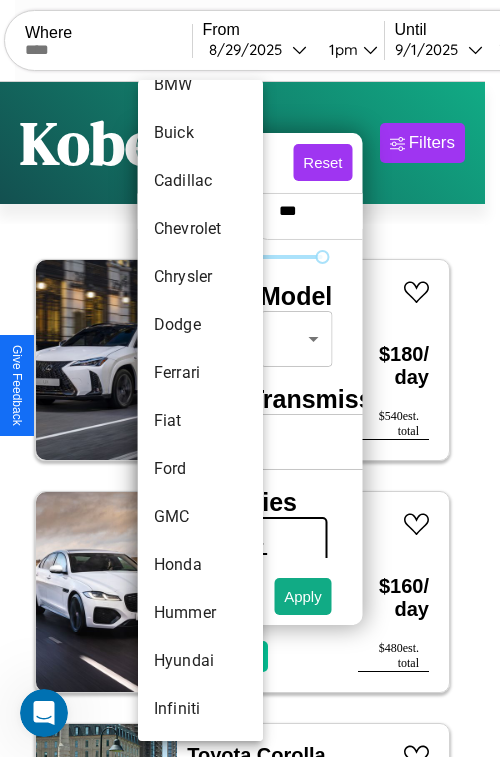 scroll, scrollTop: 374, scrollLeft: 0, axis: vertical 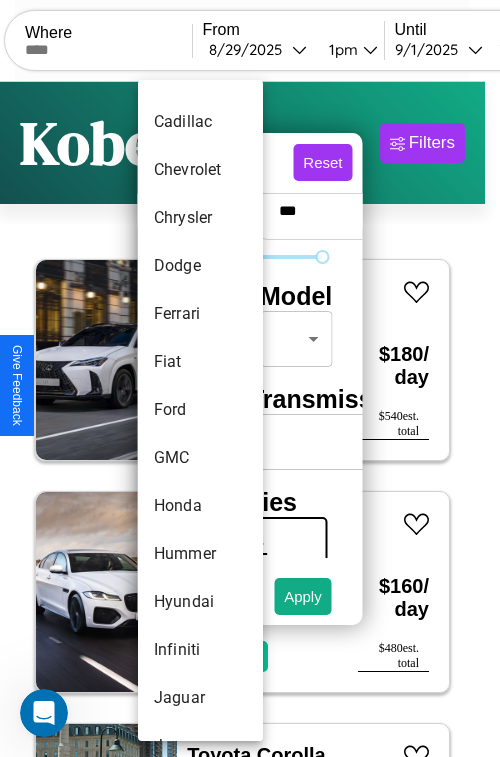 click on "Ford" at bounding box center (200, 410) 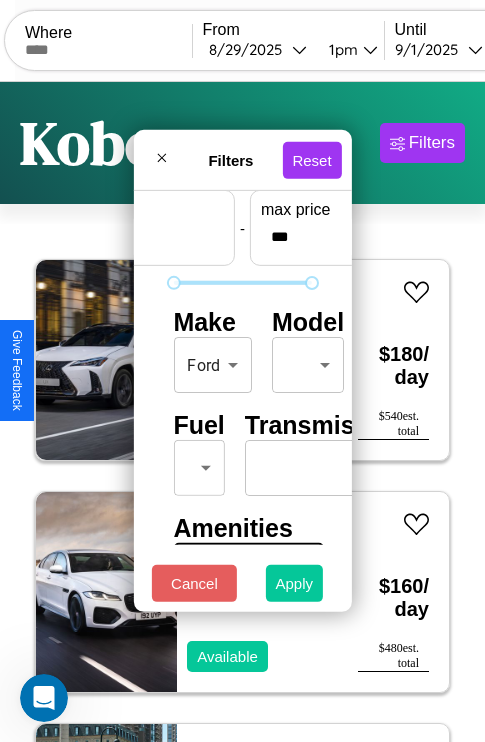 click on "Apply" at bounding box center [295, 583] 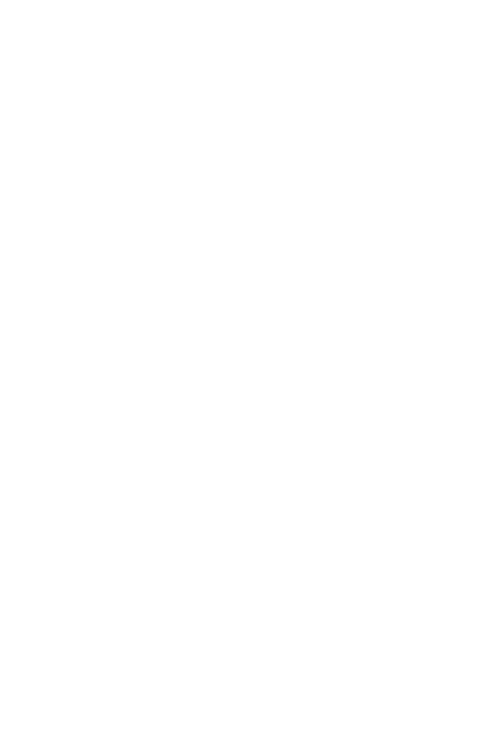 scroll, scrollTop: 0, scrollLeft: 0, axis: both 